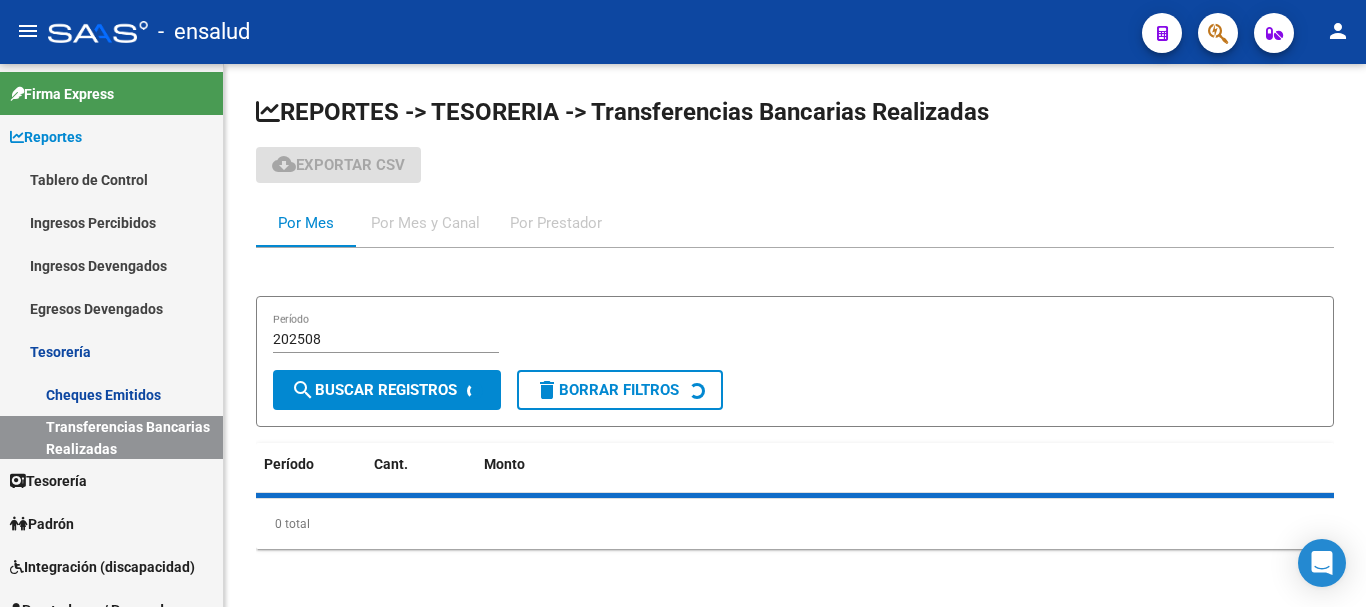 scroll, scrollTop: 0, scrollLeft: 0, axis: both 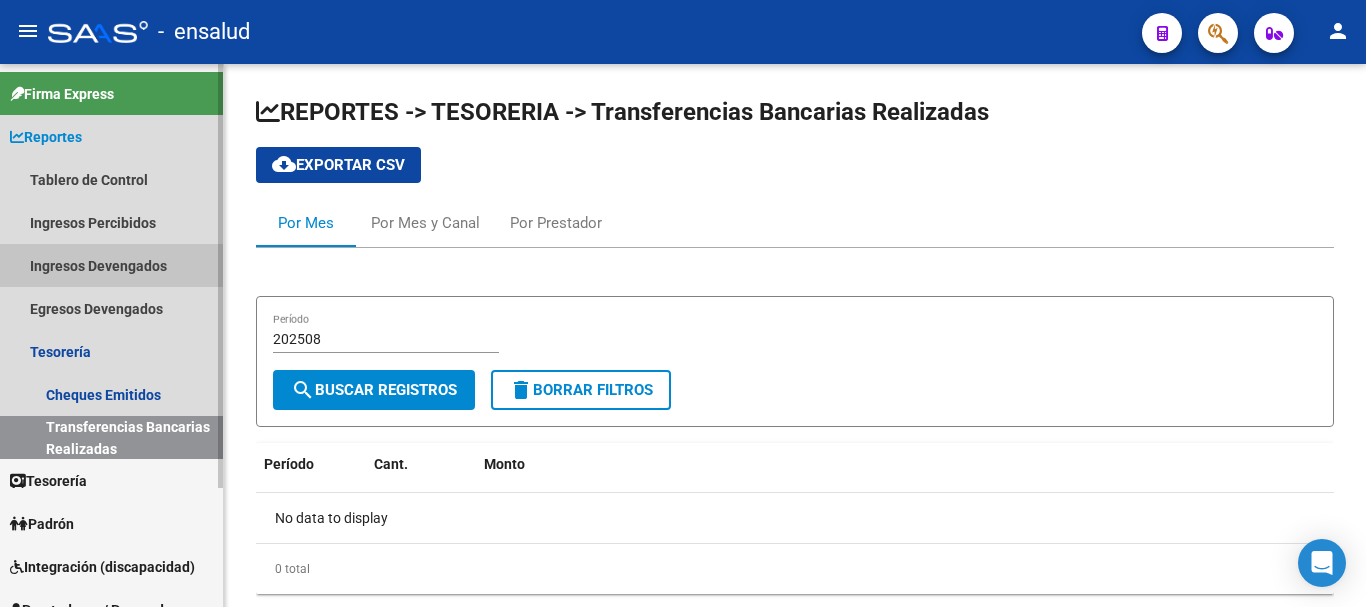 click on "Ingresos Devengados" at bounding box center [111, 265] 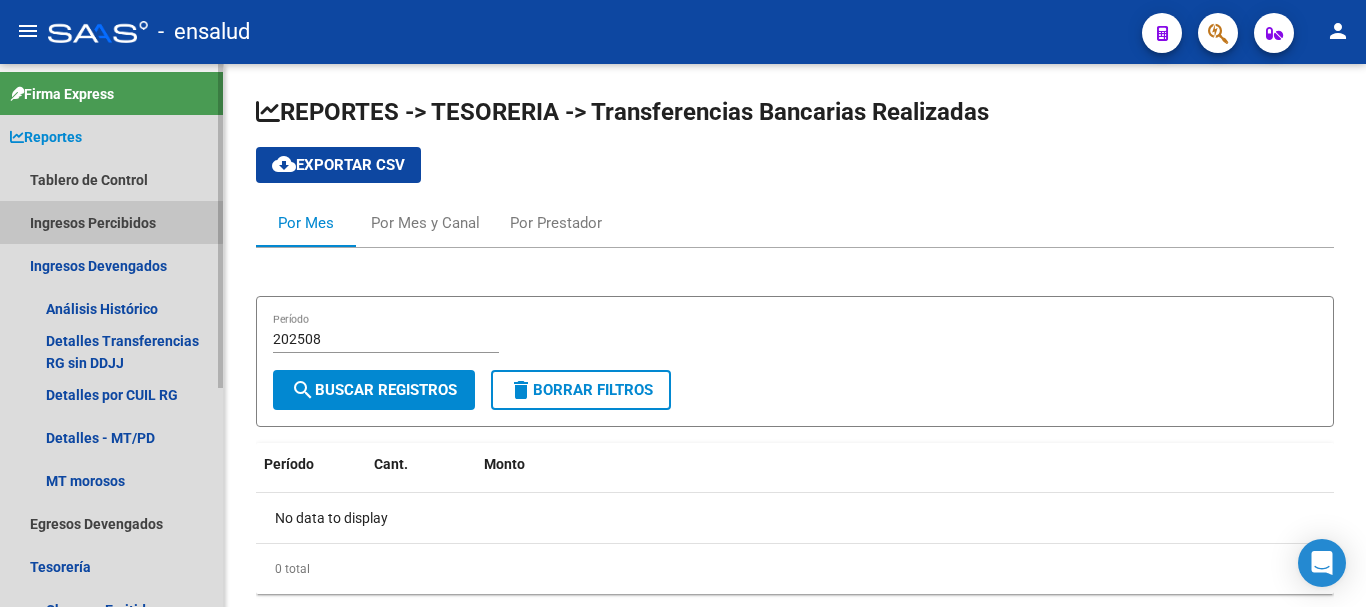 scroll, scrollTop: 100, scrollLeft: 0, axis: vertical 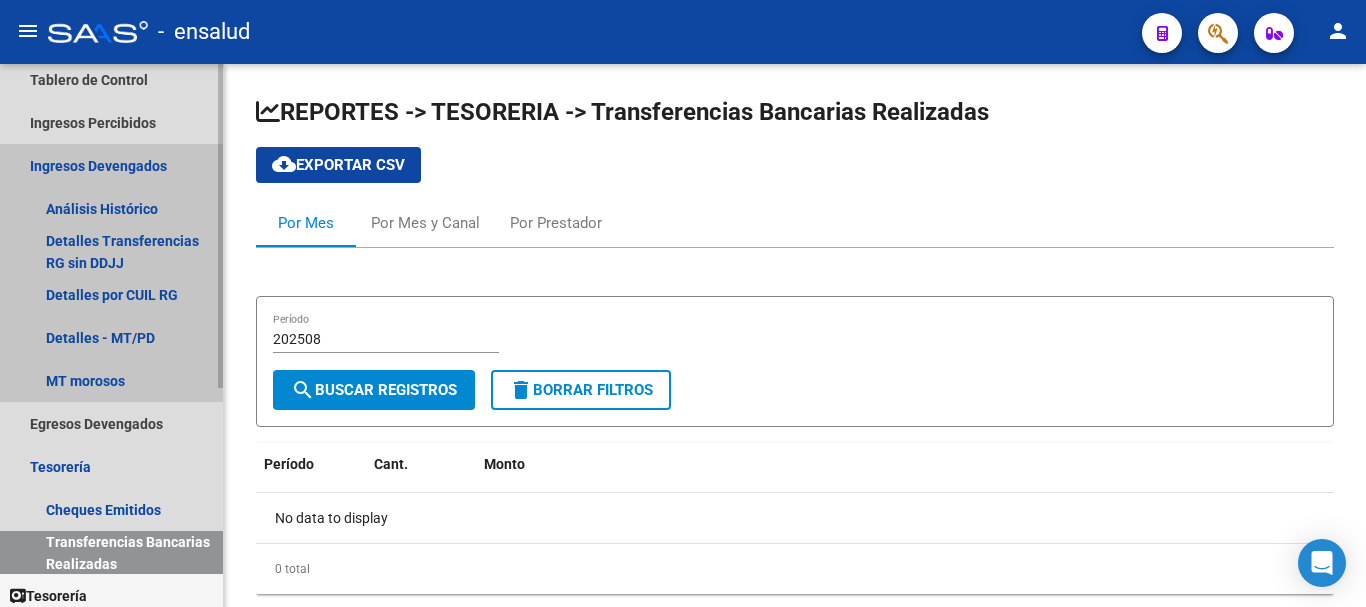 click on "Ingresos Devengados" at bounding box center [111, 165] 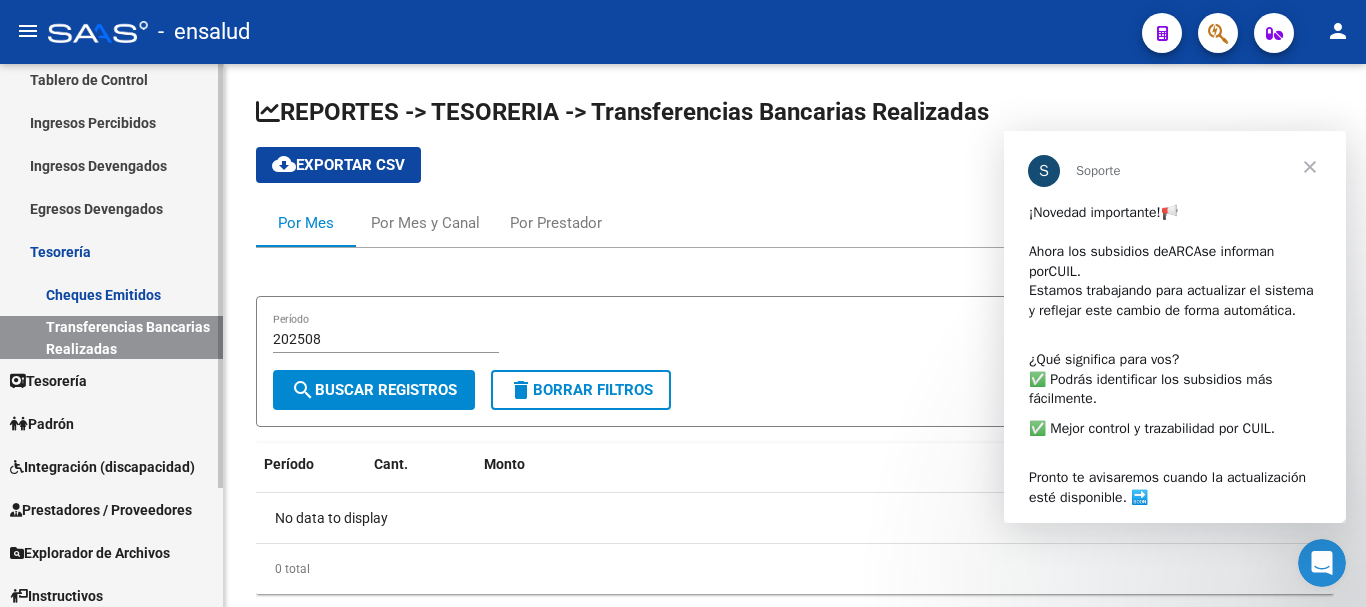 scroll, scrollTop: 0, scrollLeft: 0, axis: both 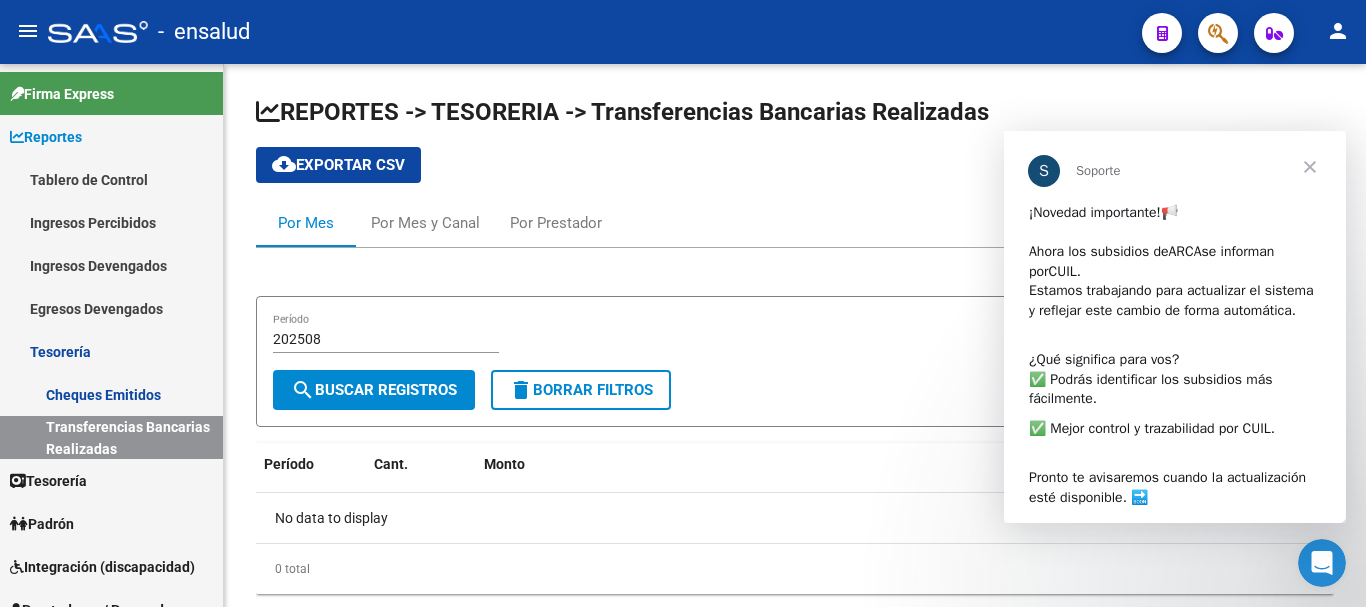 click at bounding box center (1310, 167) 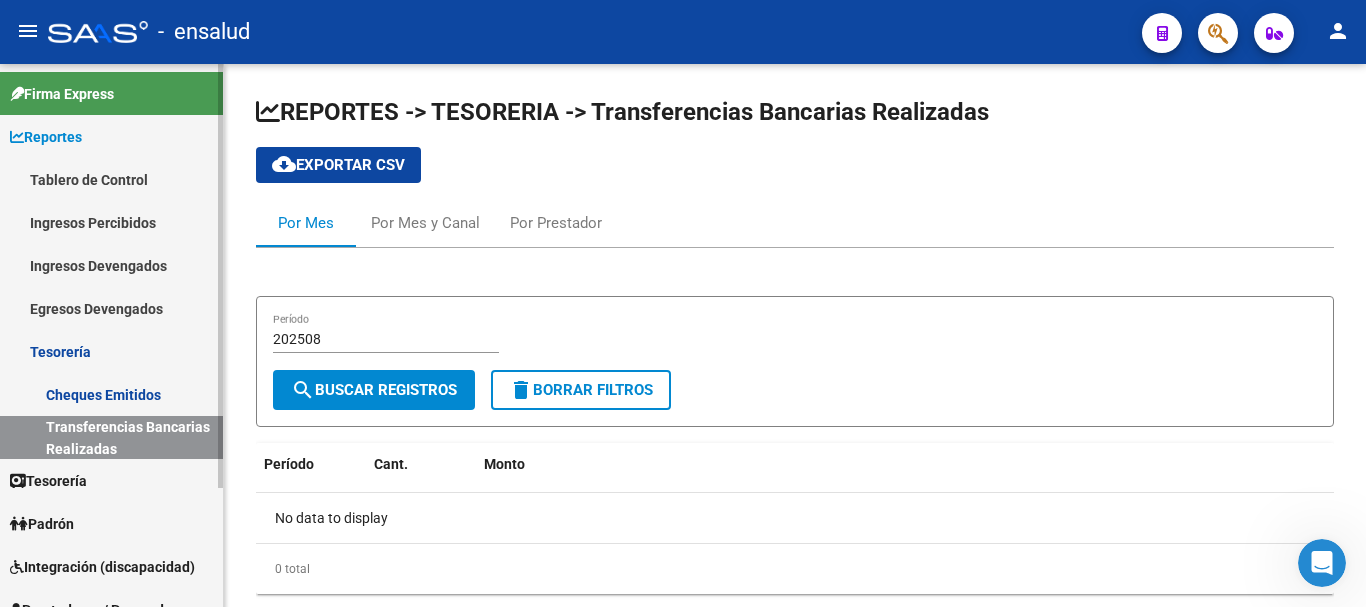 click on "Ingresos Percibidos" at bounding box center [111, 222] 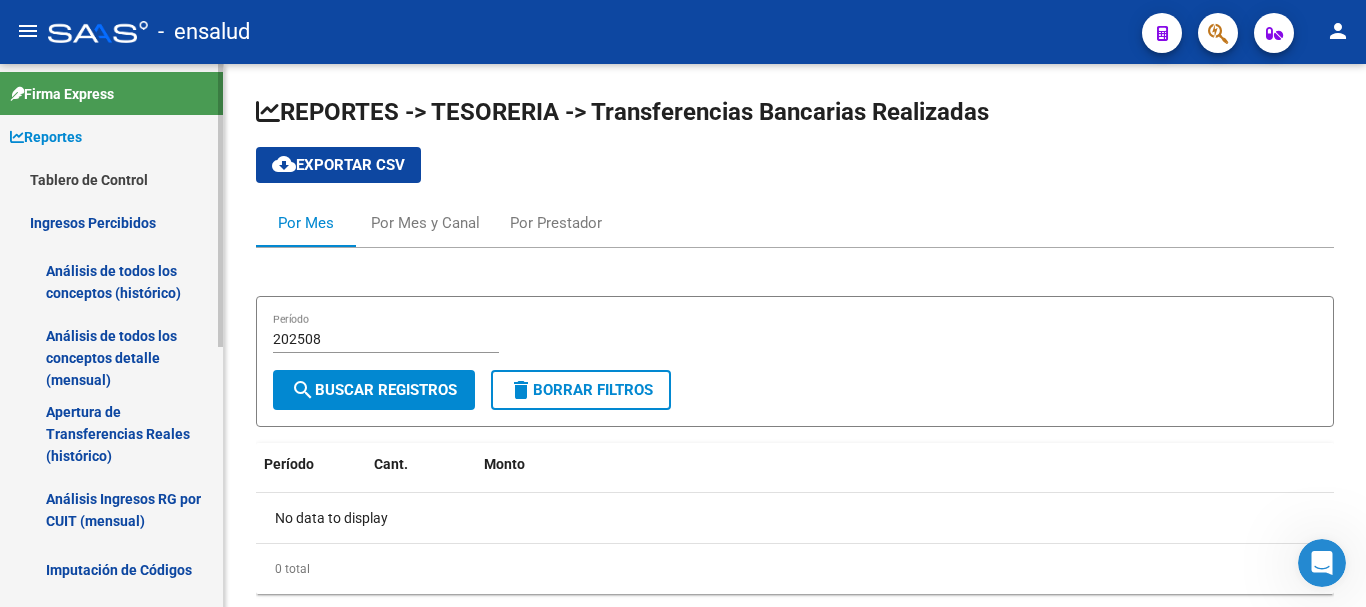 click on "Análisis de todos los conceptos (histórico)" at bounding box center (111, 282) 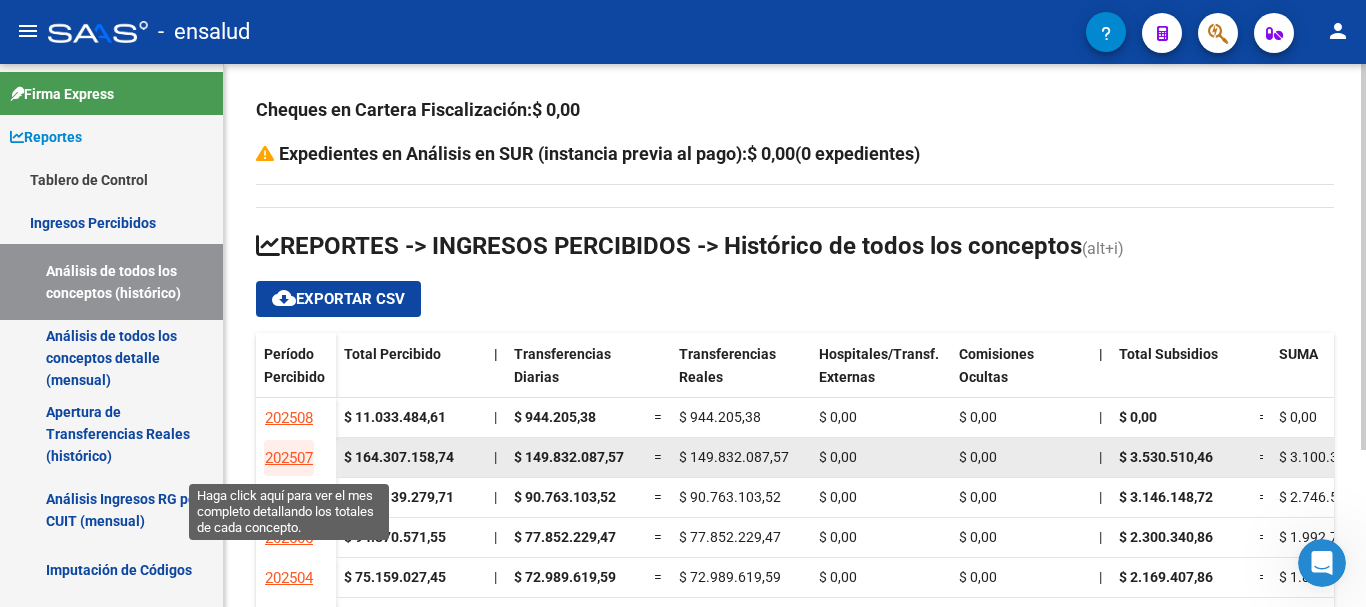 click on "202507" 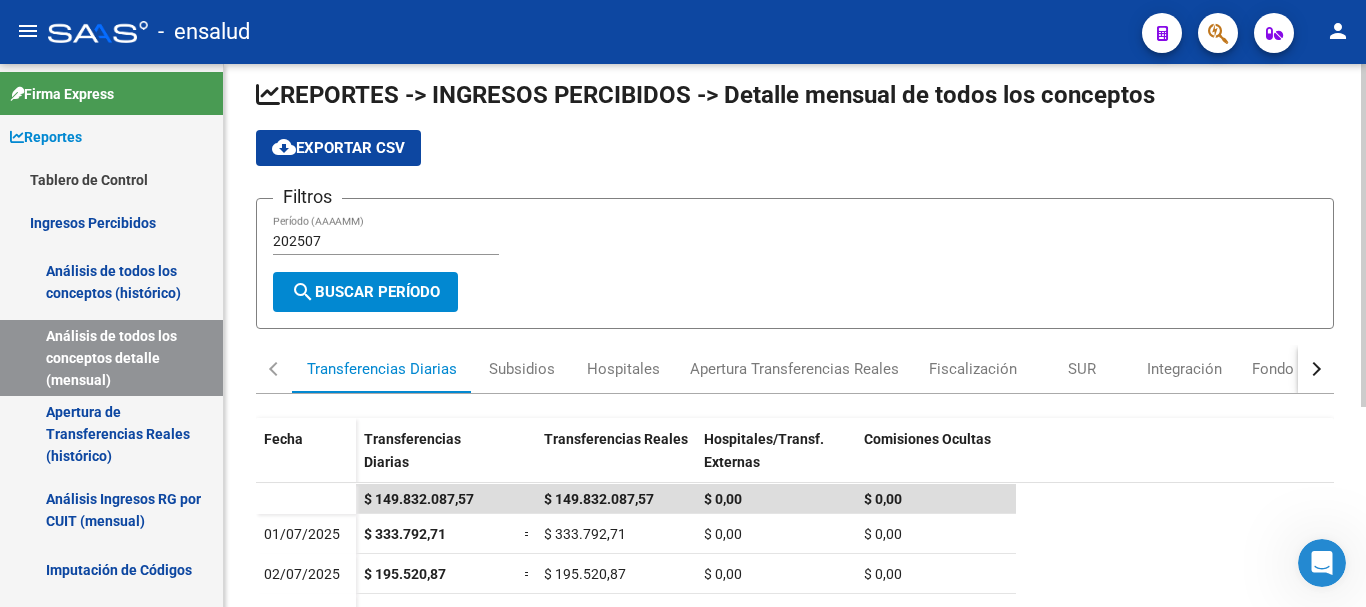 scroll, scrollTop: 217, scrollLeft: 0, axis: vertical 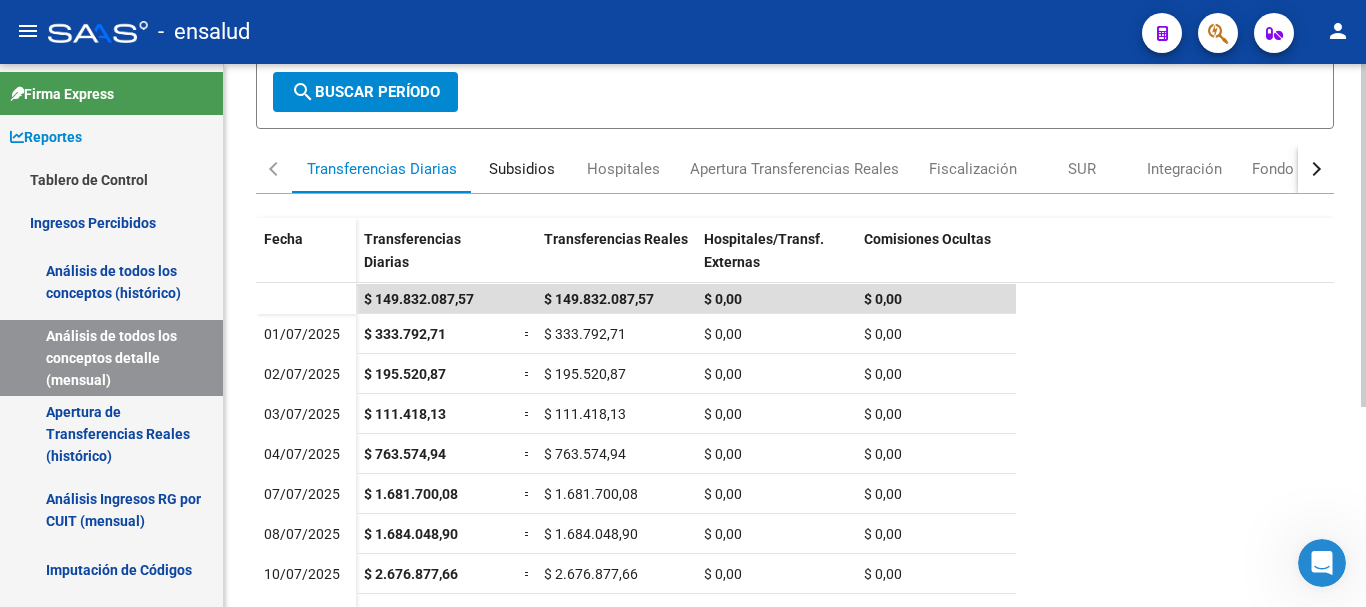drag, startPoint x: 508, startPoint y: 164, endPoint x: 519, endPoint y: 164, distance: 11 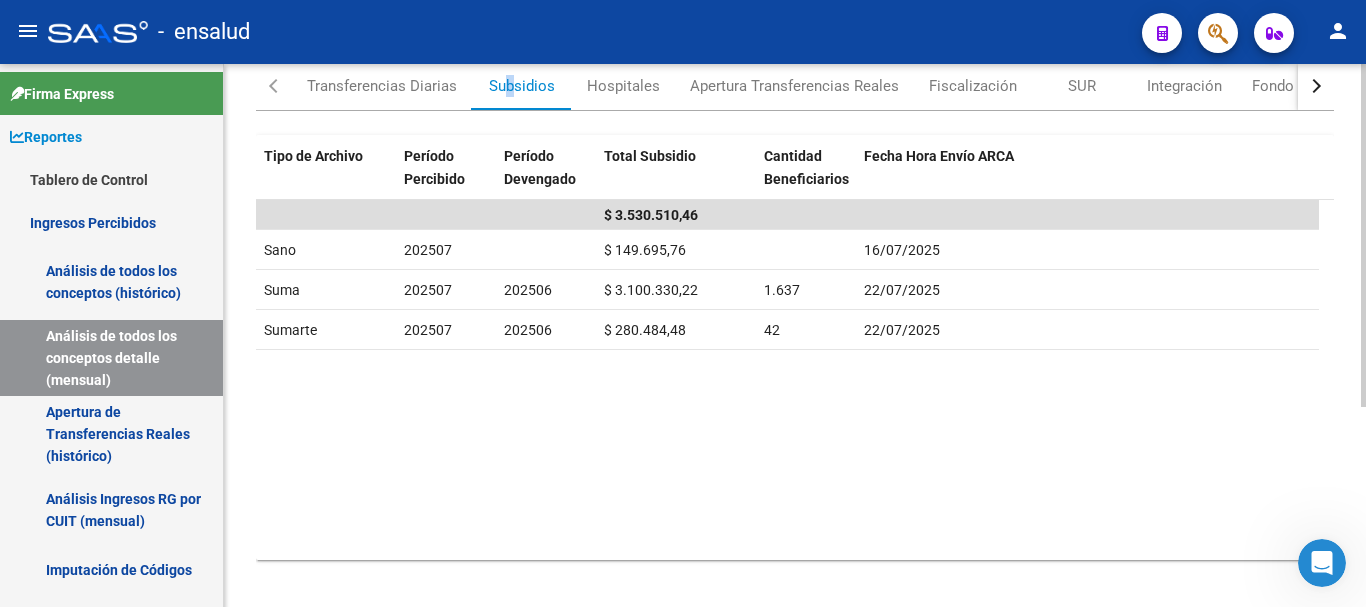 scroll, scrollTop: 200, scrollLeft: 0, axis: vertical 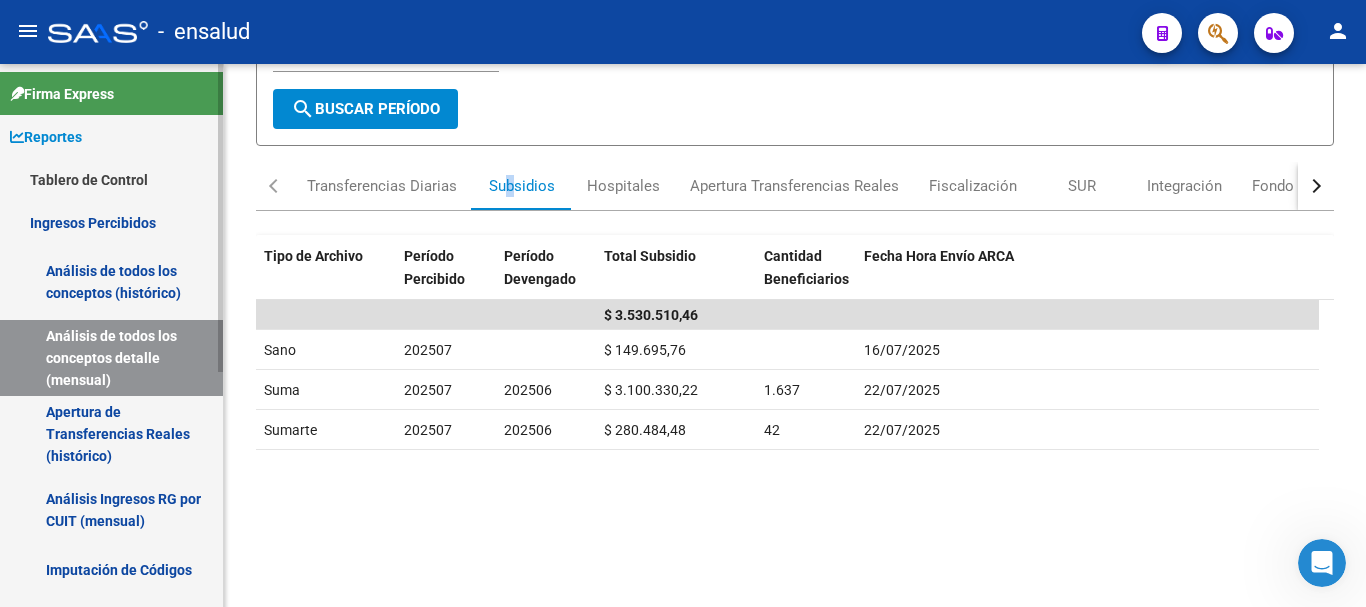 click on "Análisis de todos los conceptos (histórico)" at bounding box center (111, 282) 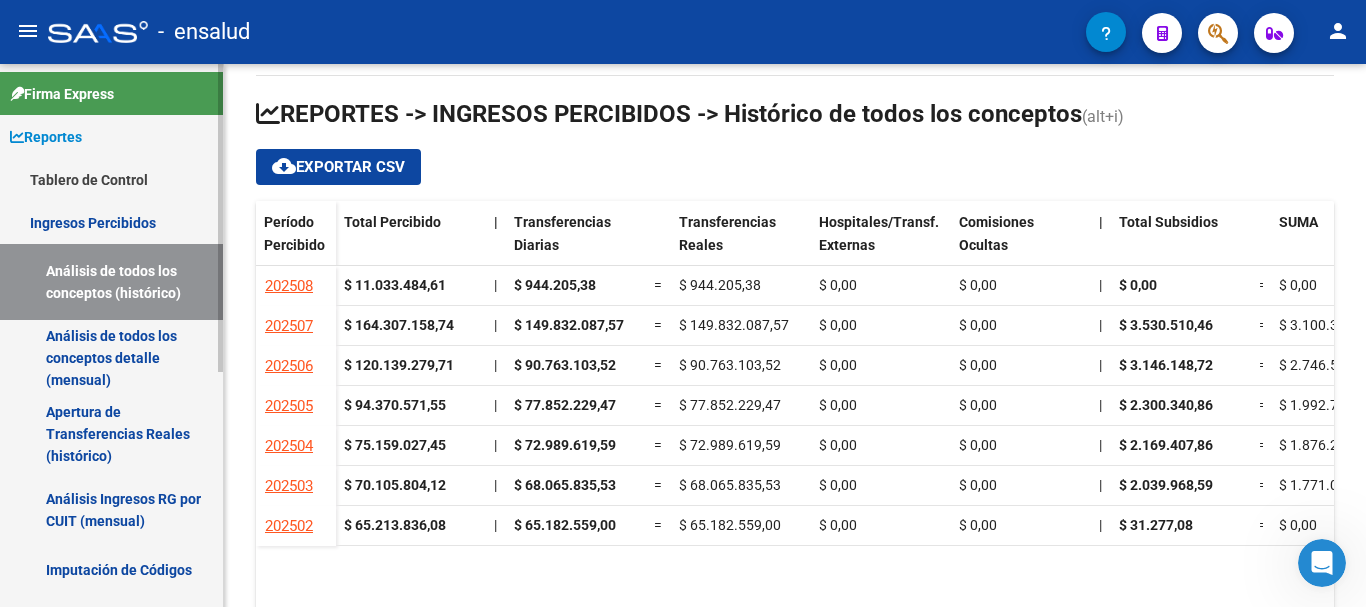 scroll, scrollTop: 200, scrollLeft: 0, axis: vertical 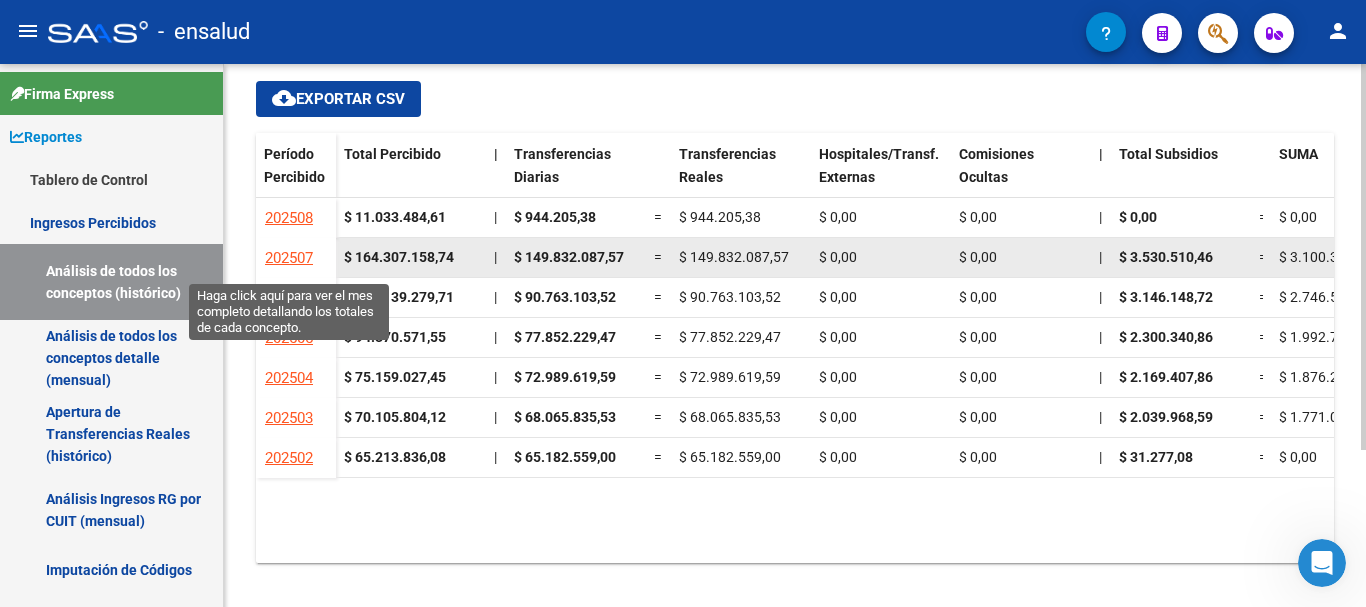 click on "202507" 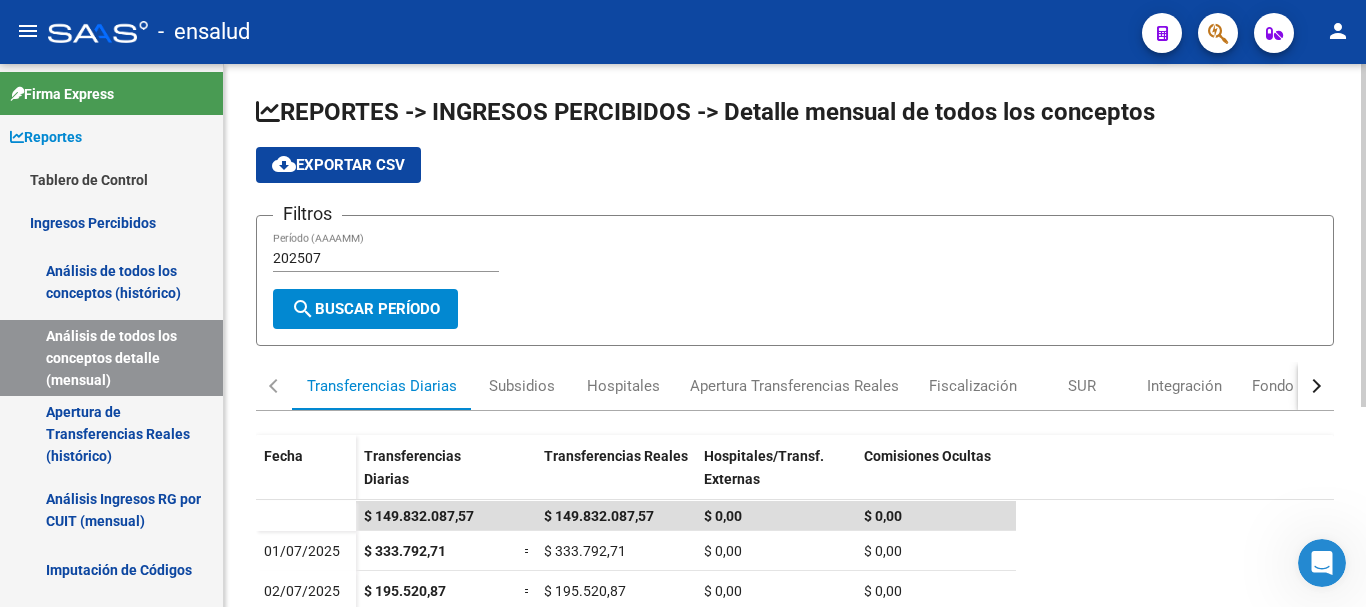 scroll, scrollTop: 100, scrollLeft: 0, axis: vertical 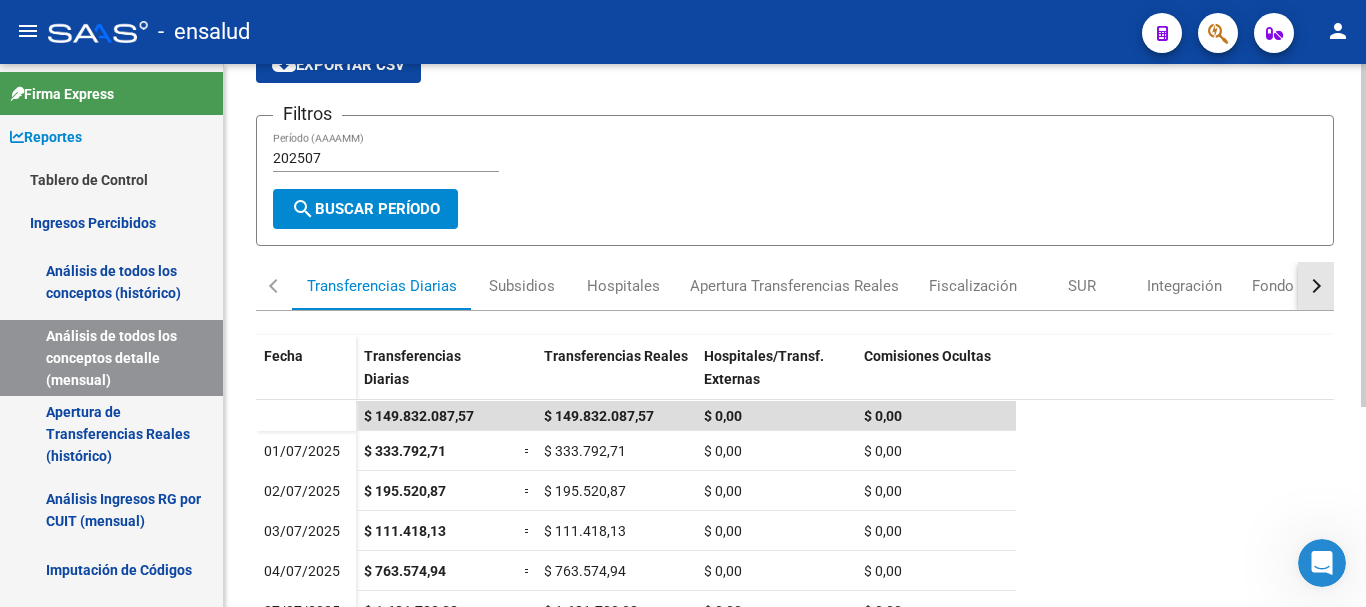 click 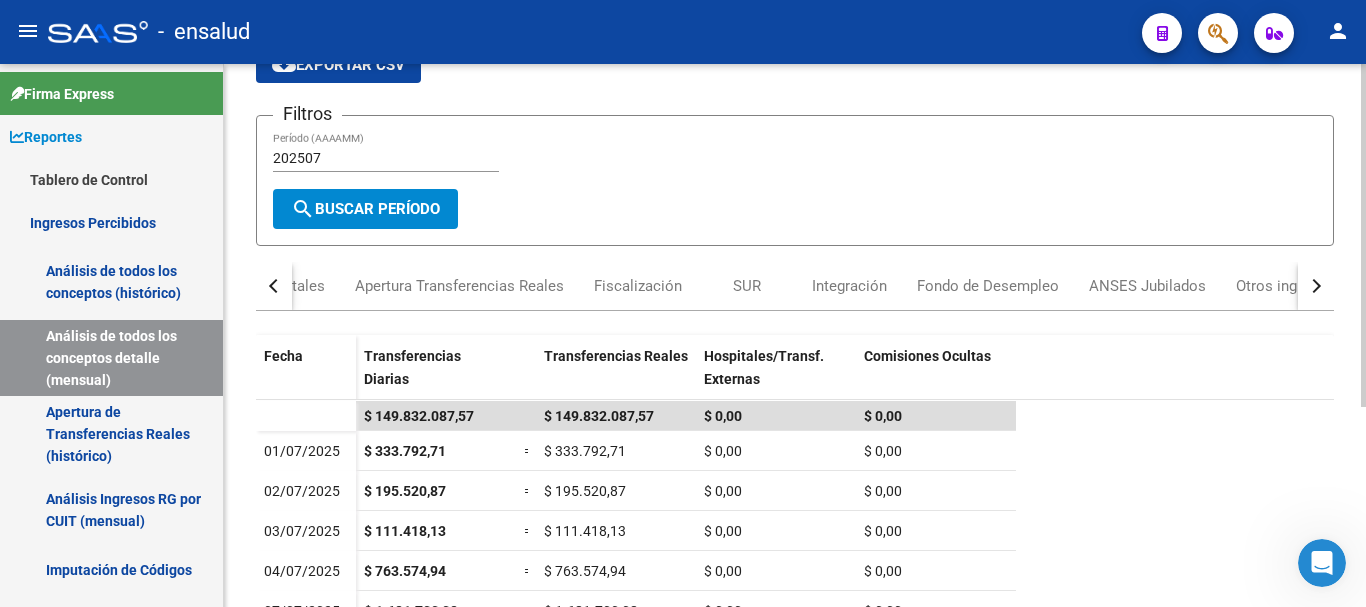 click 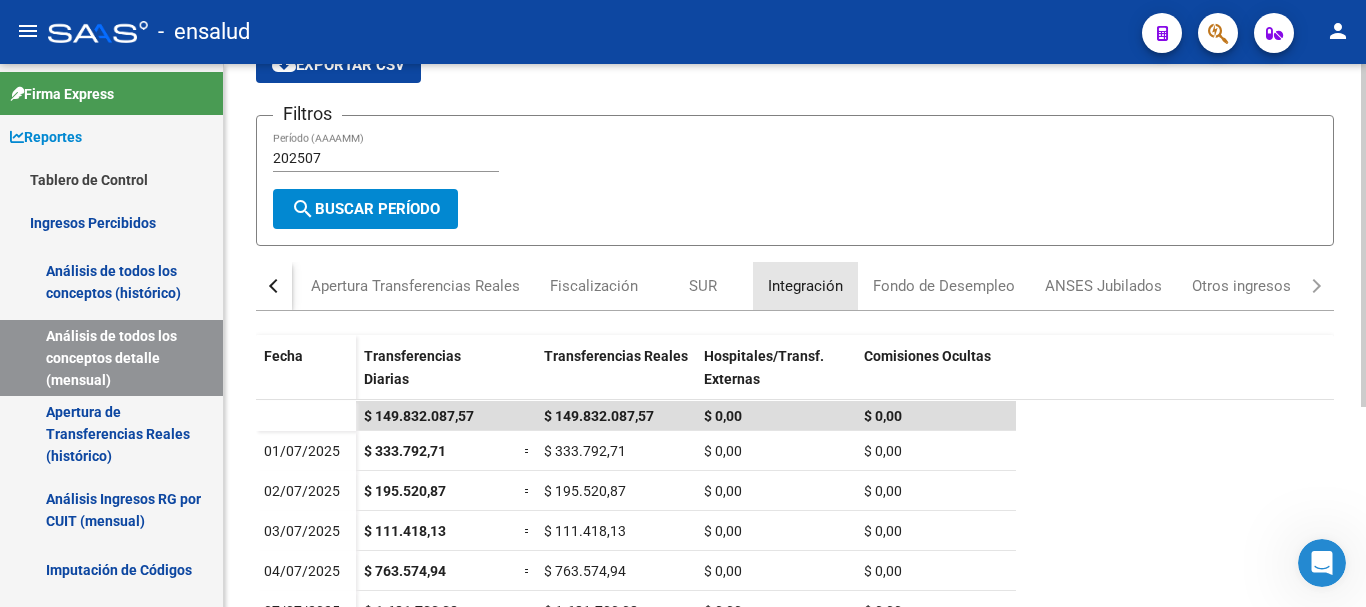 click on "Integración" at bounding box center [805, 286] 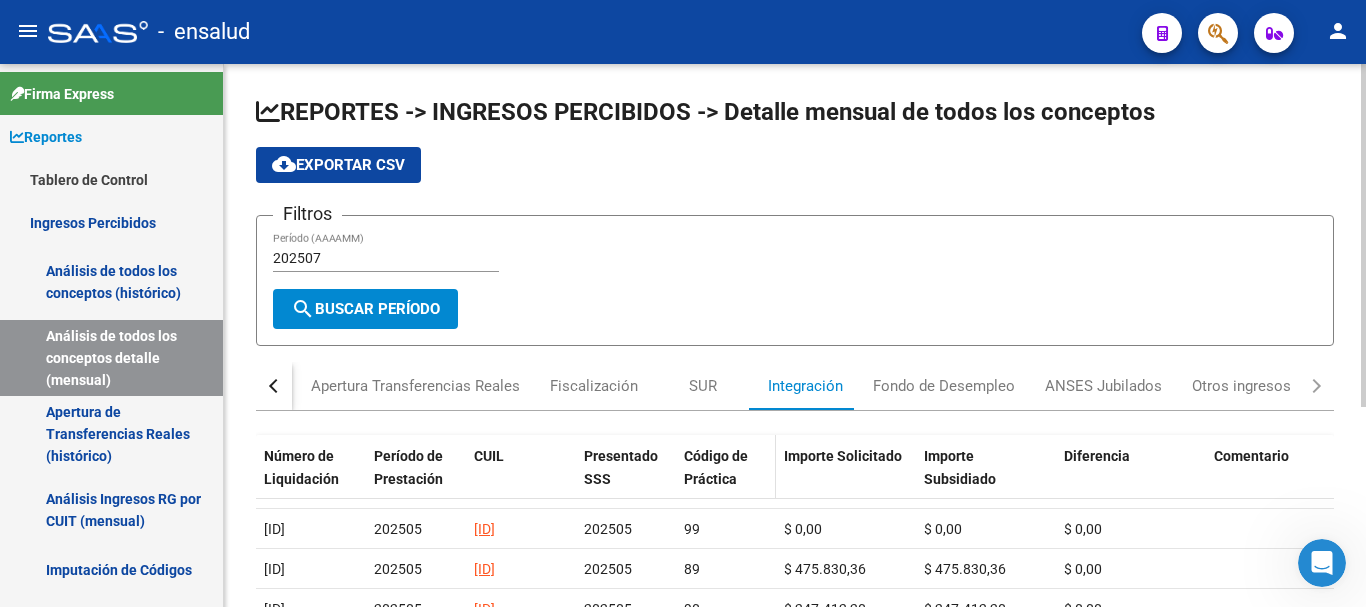 scroll, scrollTop: 200, scrollLeft: 0, axis: vertical 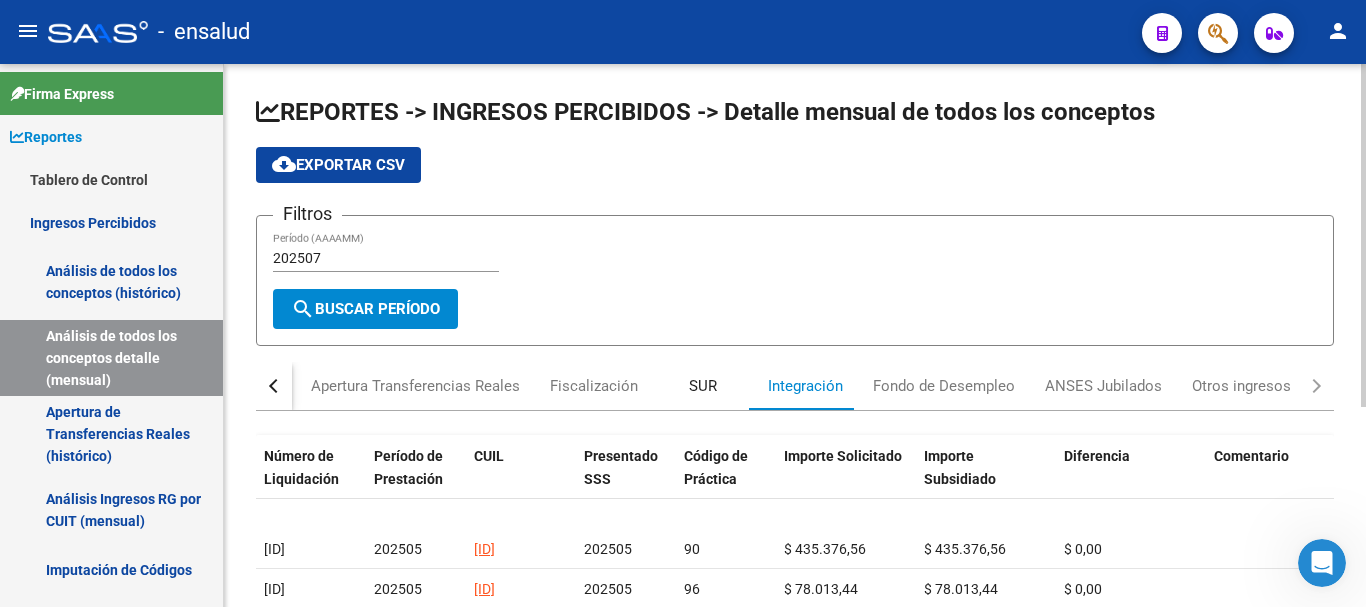 click on "SUR" at bounding box center [703, 386] 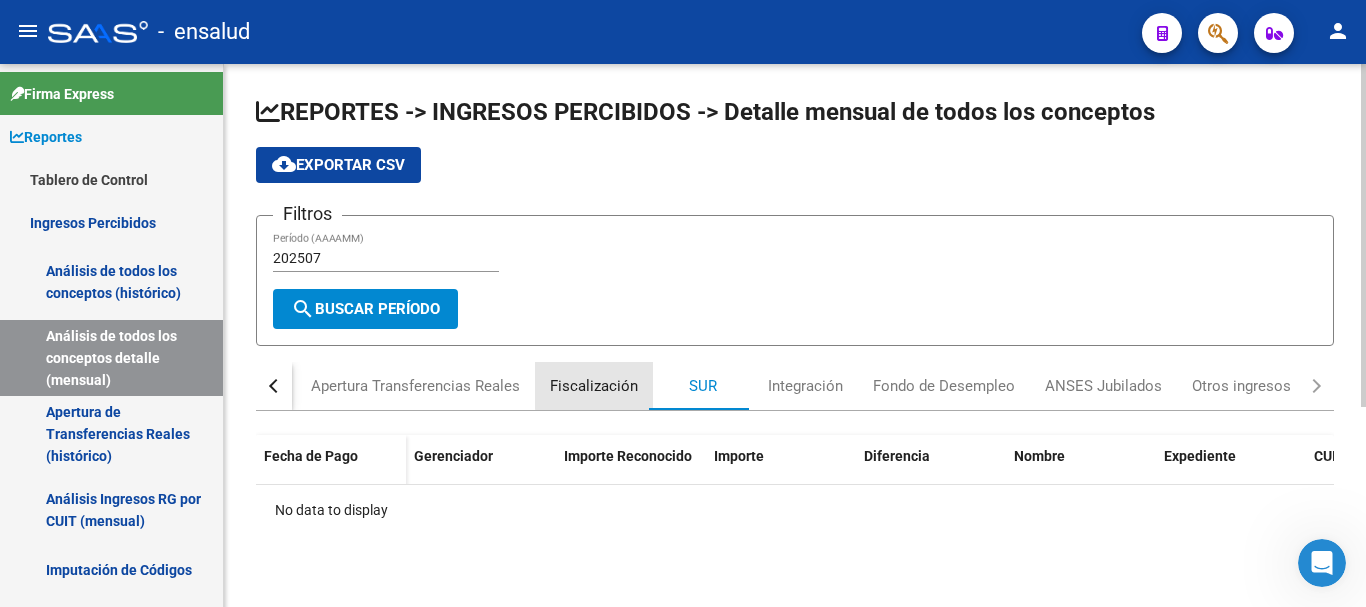 drag, startPoint x: 601, startPoint y: 380, endPoint x: 475, endPoint y: 381, distance: 126.00397 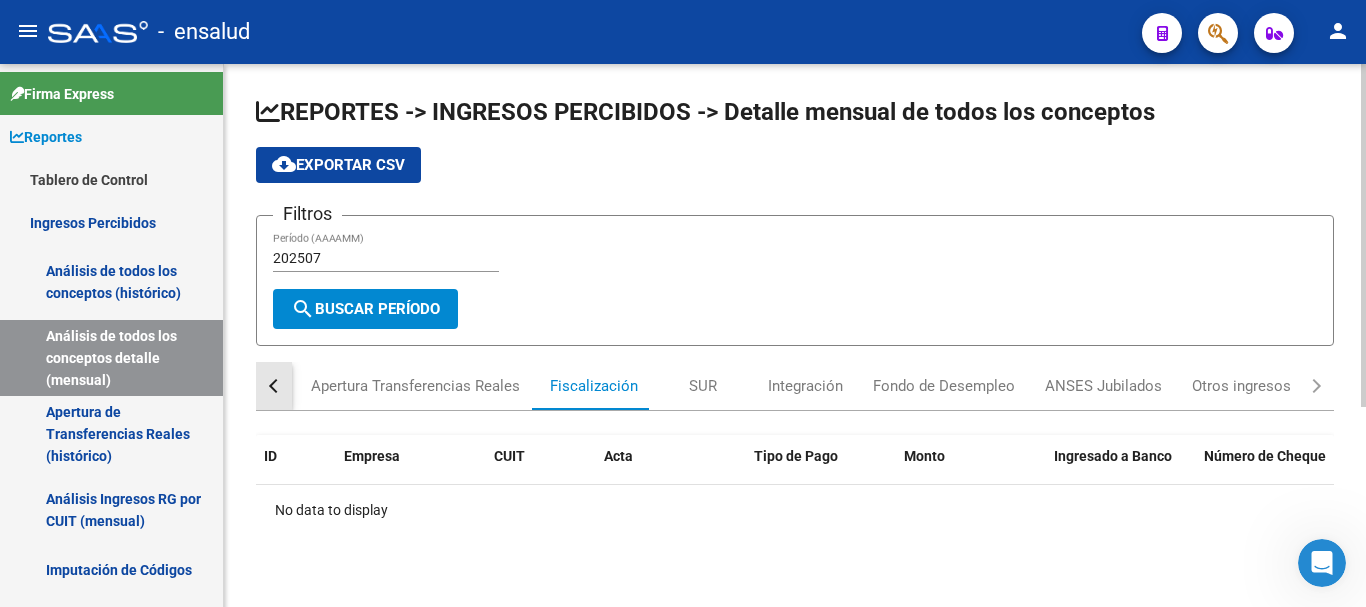 click 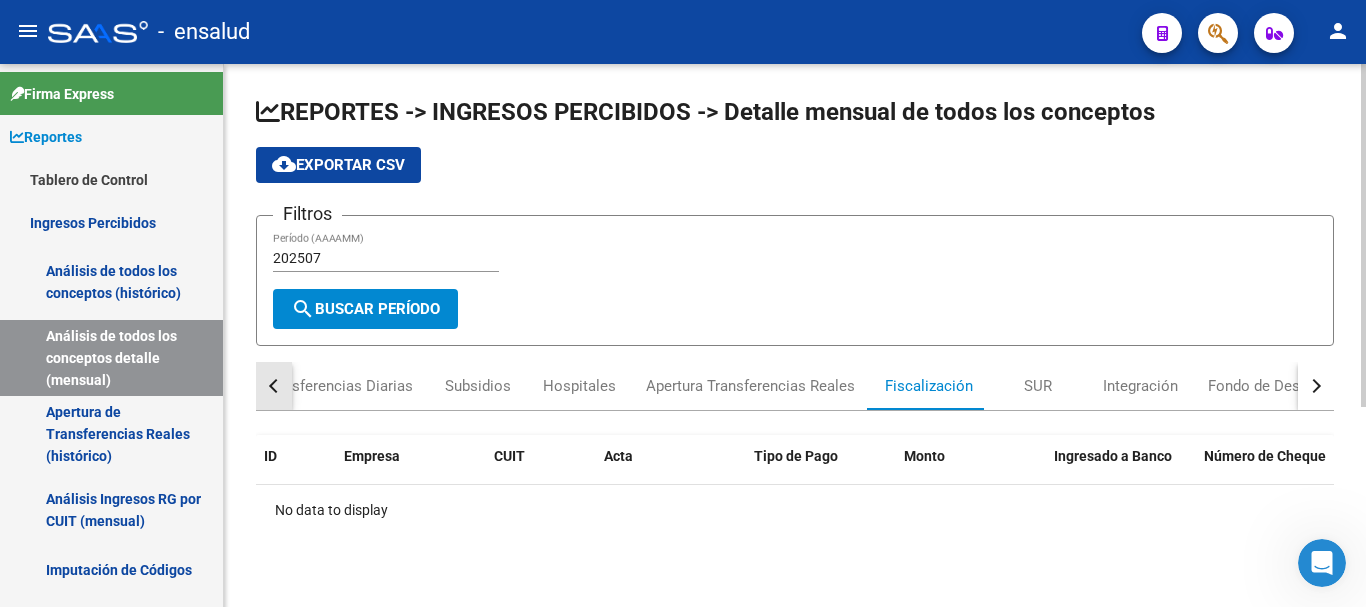 click 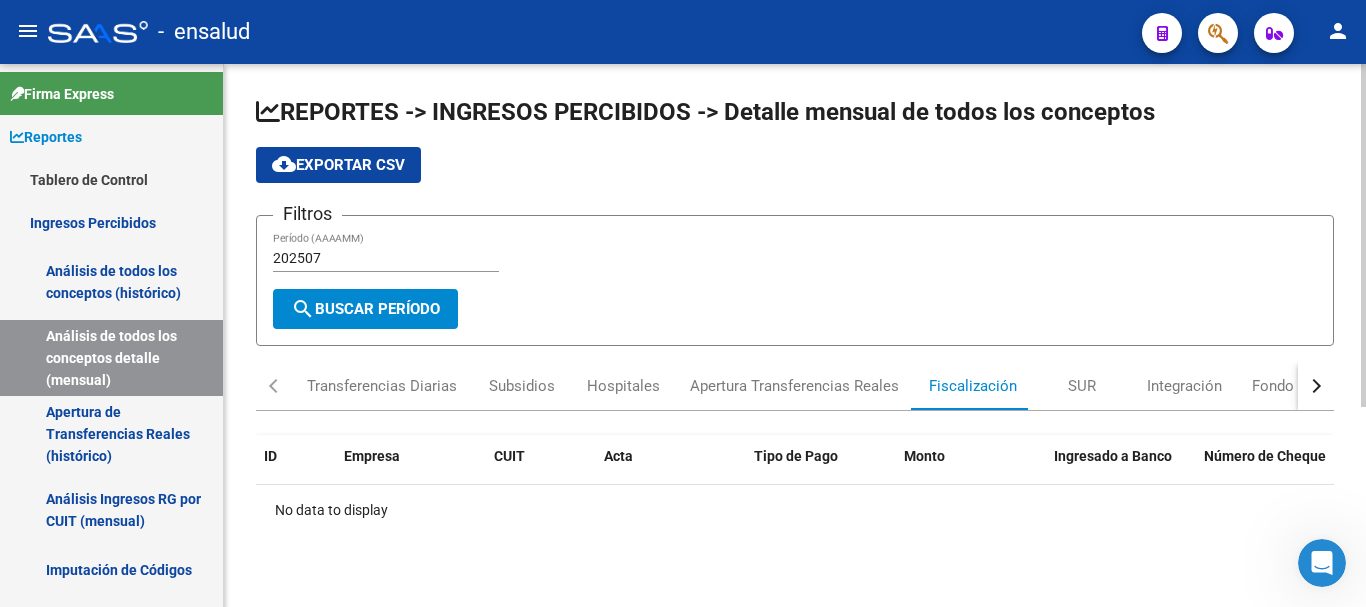 scroll, scrollTop: 200, scrollLeft: 0, axis: vertical 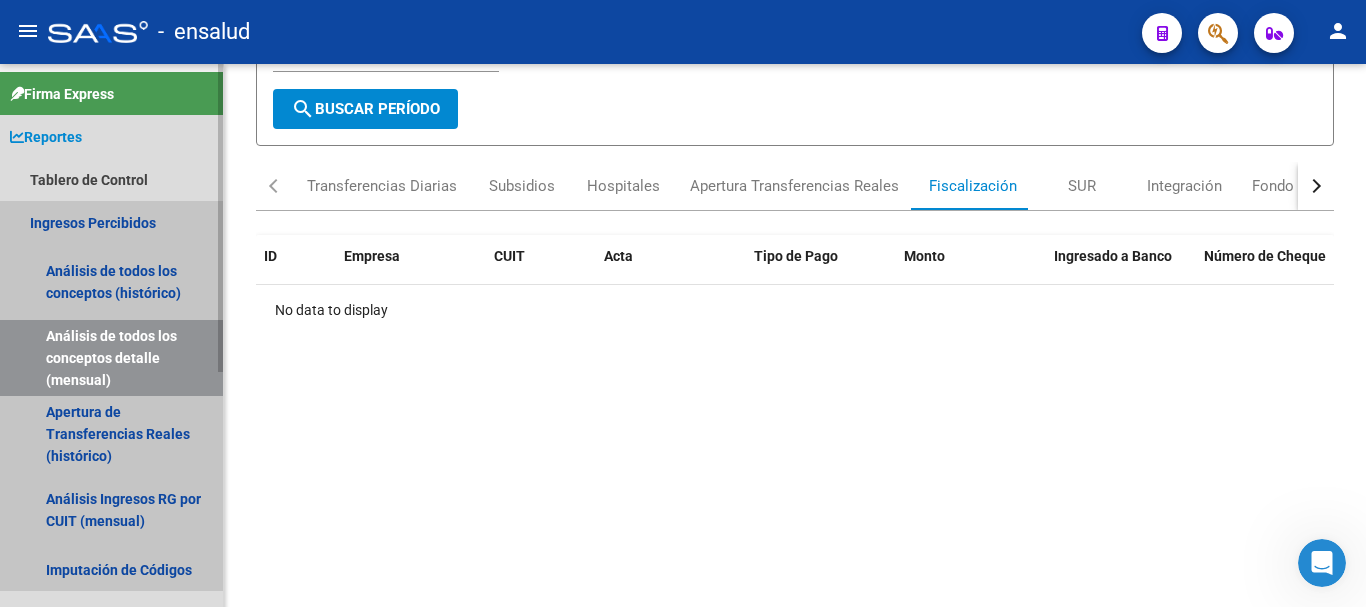 click on "Análisis de todos los conceptos detalle (mensual)" at bounding box center [111, 358] 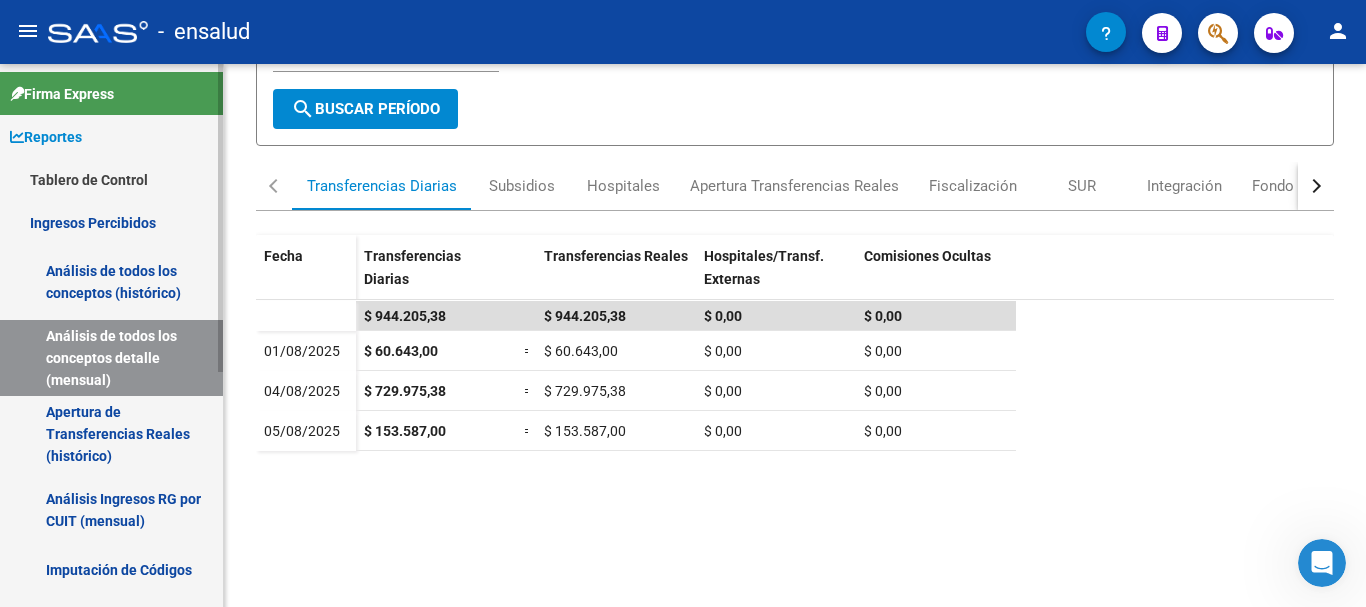 click on "Análisis de todos los conceptos (histórico)" at bounding box center (111, 282) 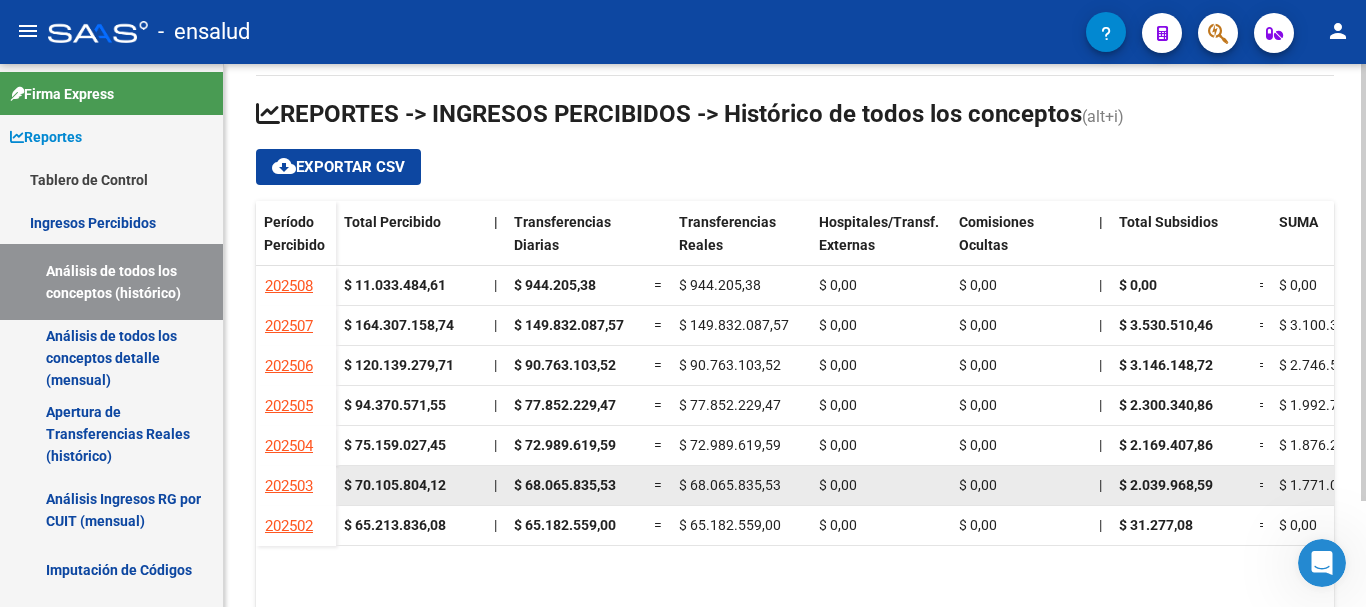 scroll, scrollTop: 200, scrollLeft: 0, axis: vertical 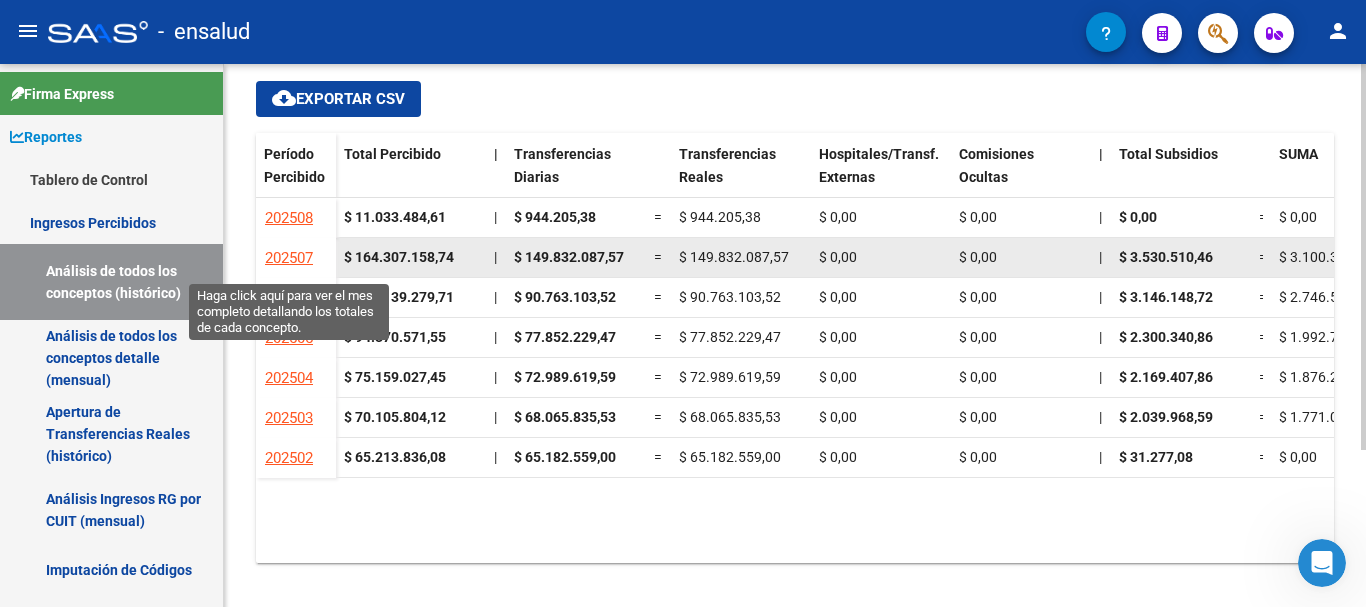 click on "202507" 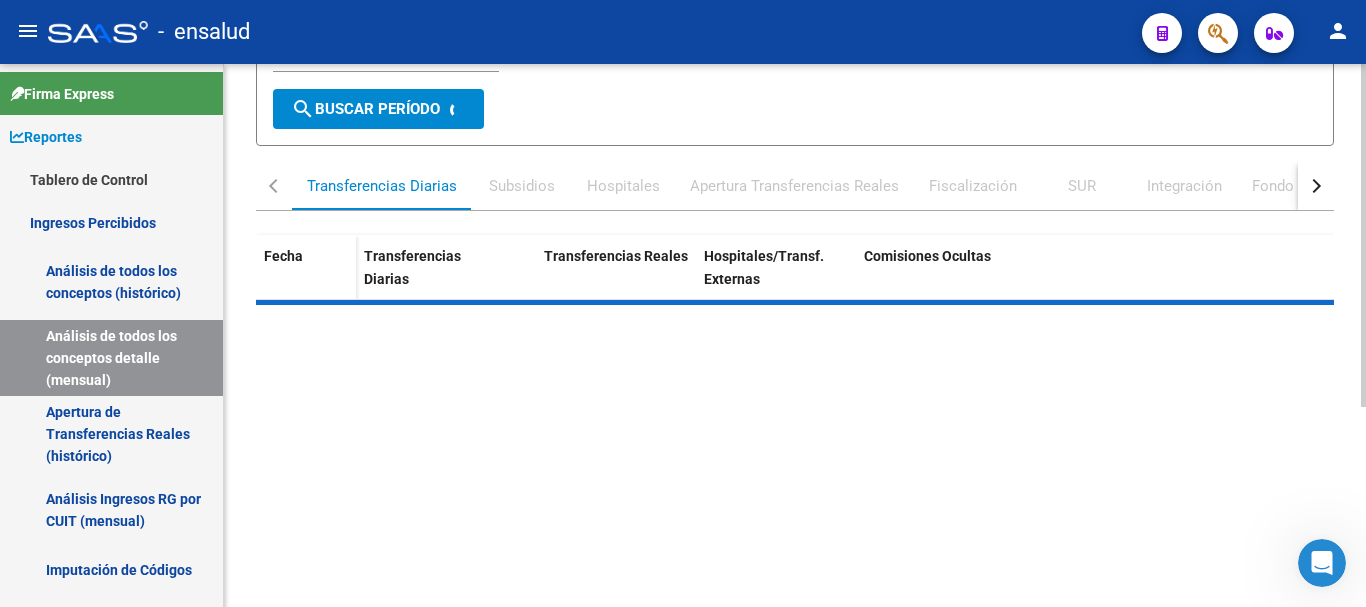 scroll, scrollTop: 0, scrollLeft: 0, axis: both 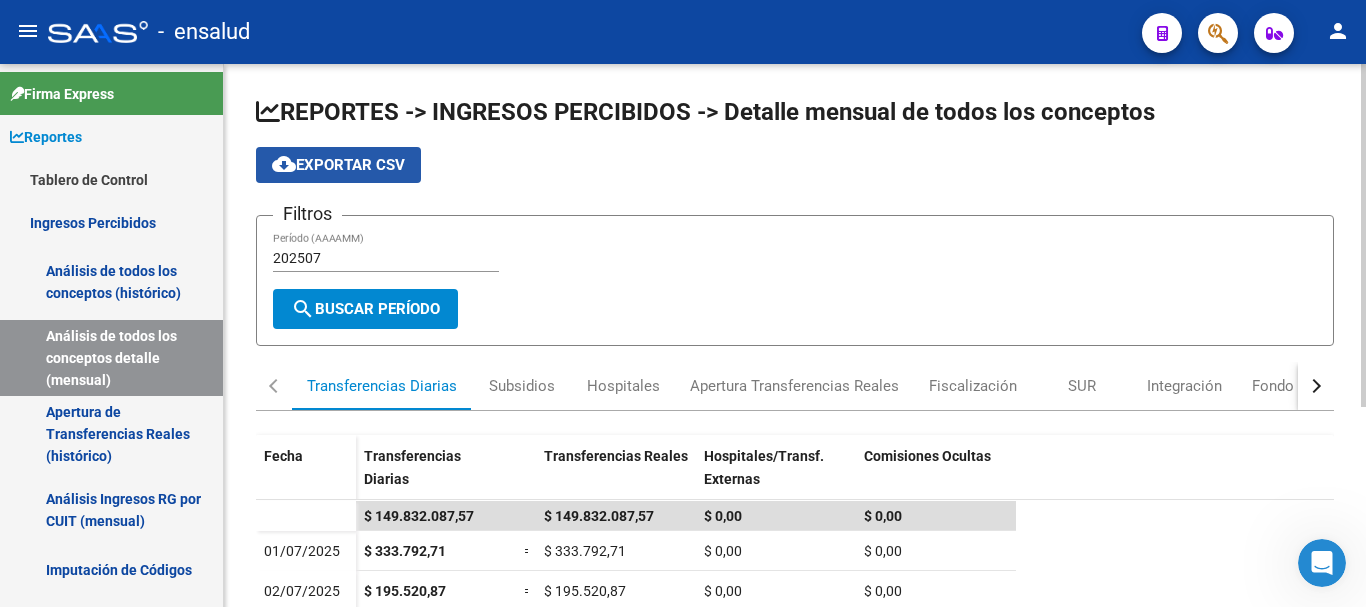 click on "cloud_download  Exportar CSV" 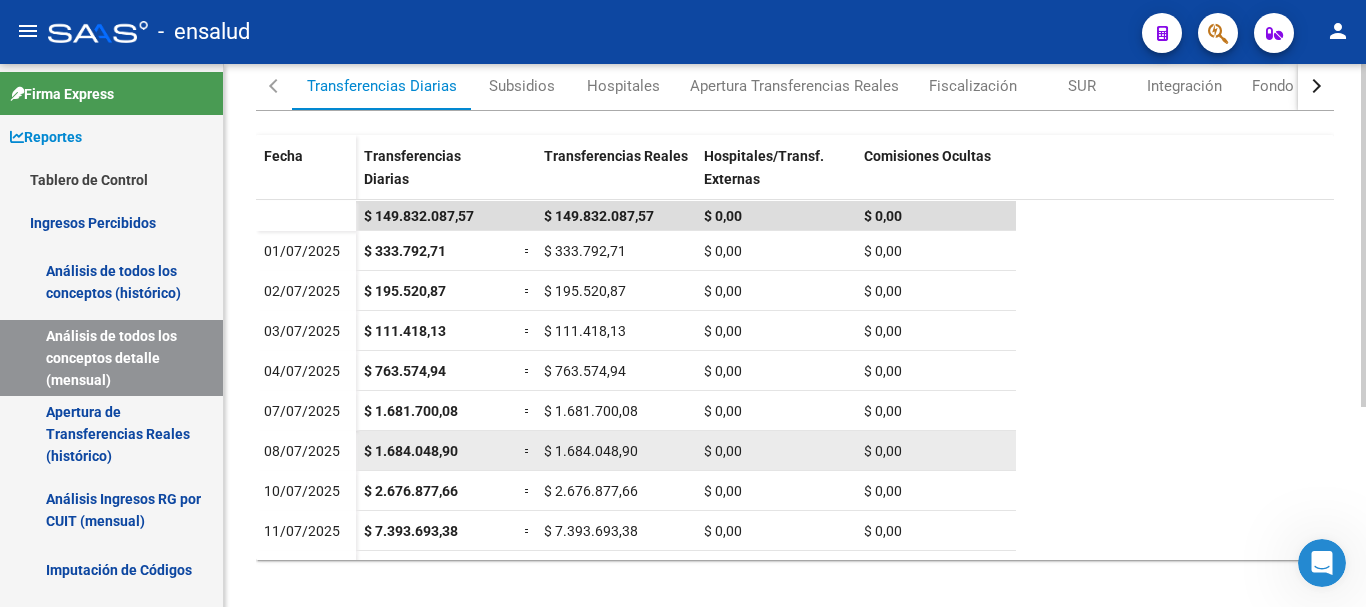 scroll, scrollTop: 0, scrollLeft: 0, axis: both 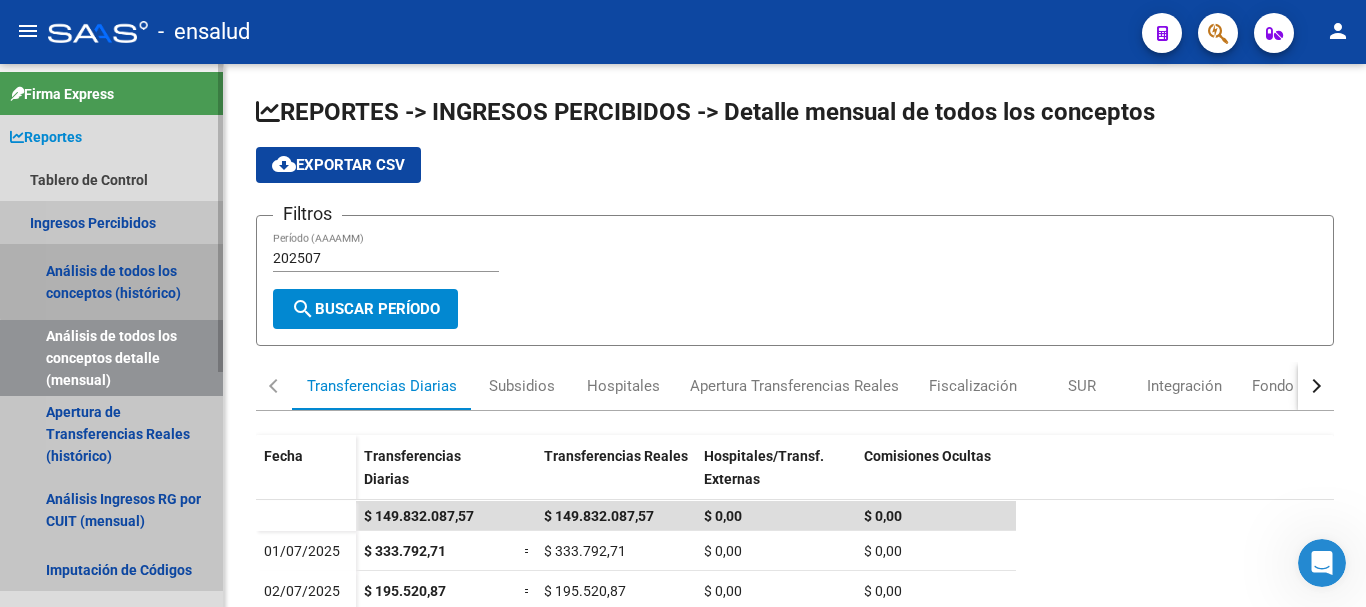 click on "Análisis de todos los conceptos (histórico)" at bounding box center [111, 282] 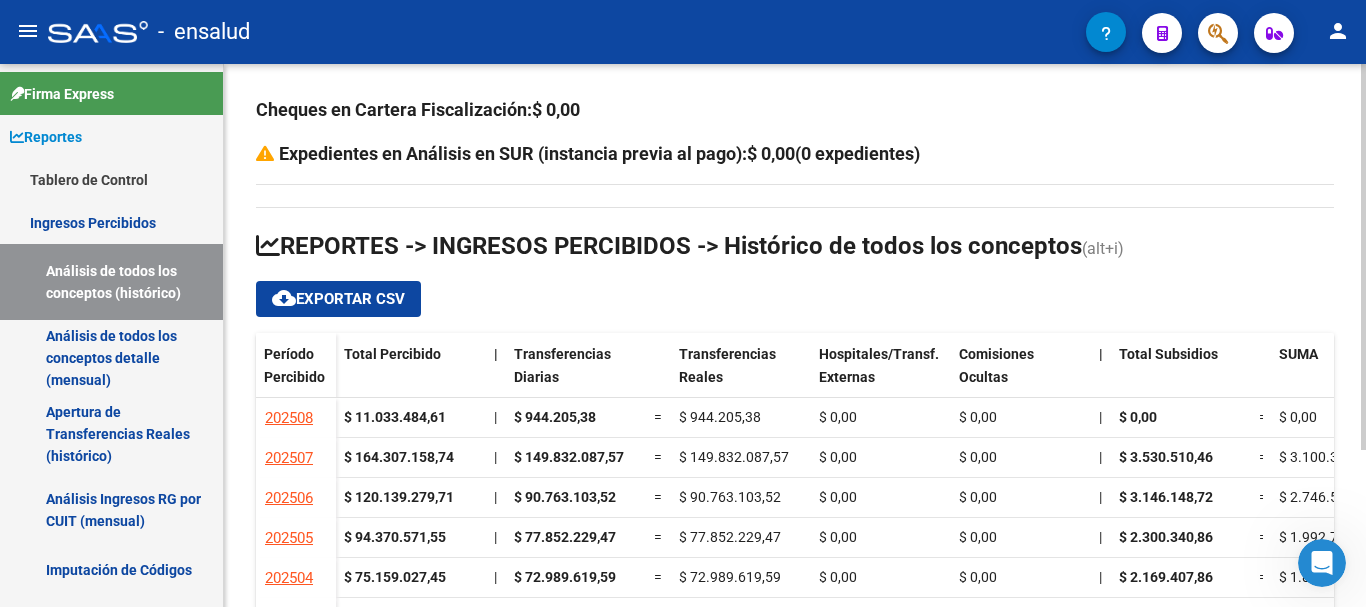 click on "cloud_download  Exportar CSV" 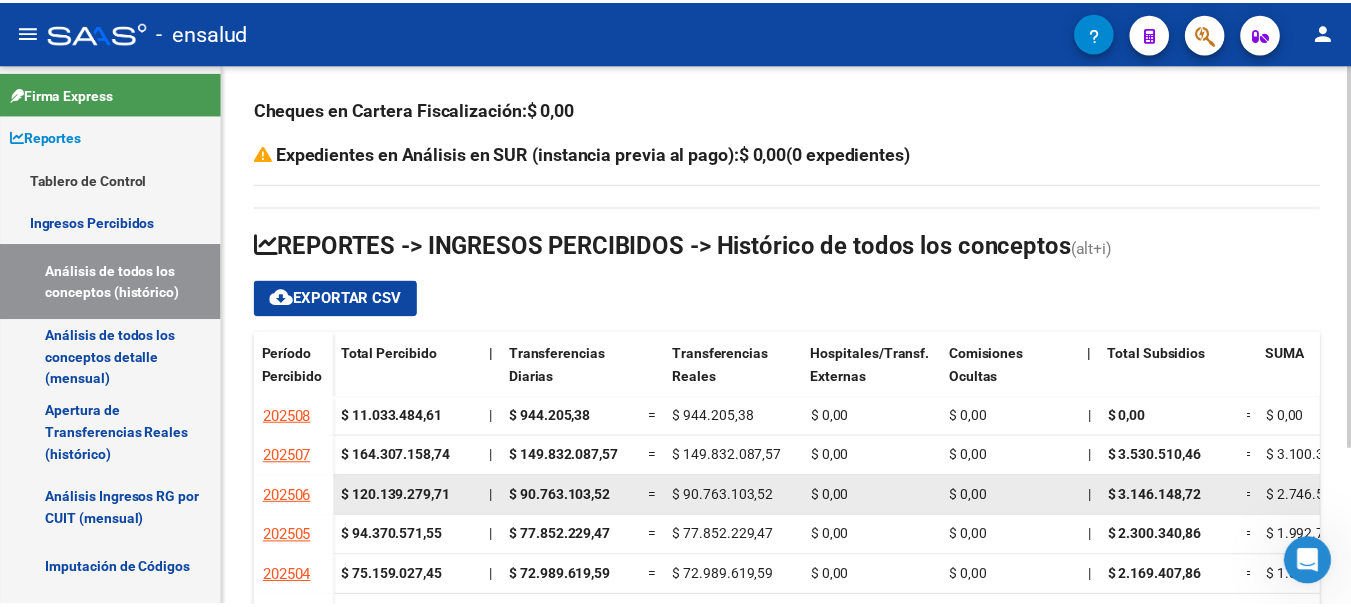 scroll, scrollTop: 100, scrollLeft: 0, axis: vertical 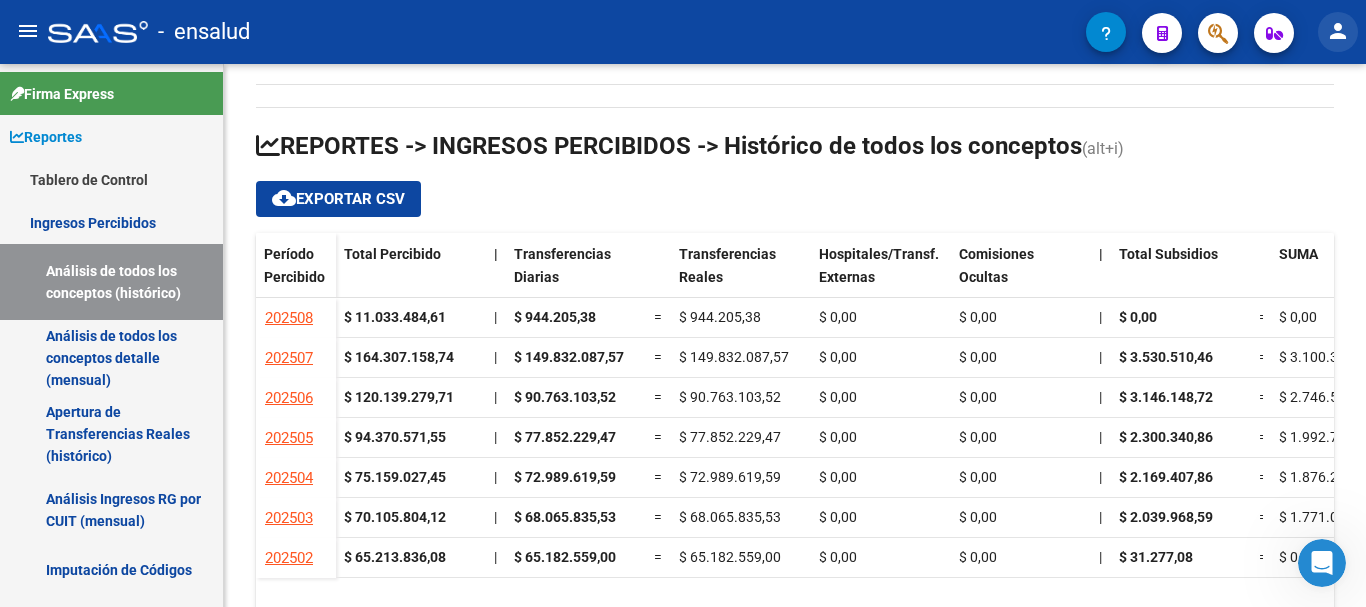 click on "person" 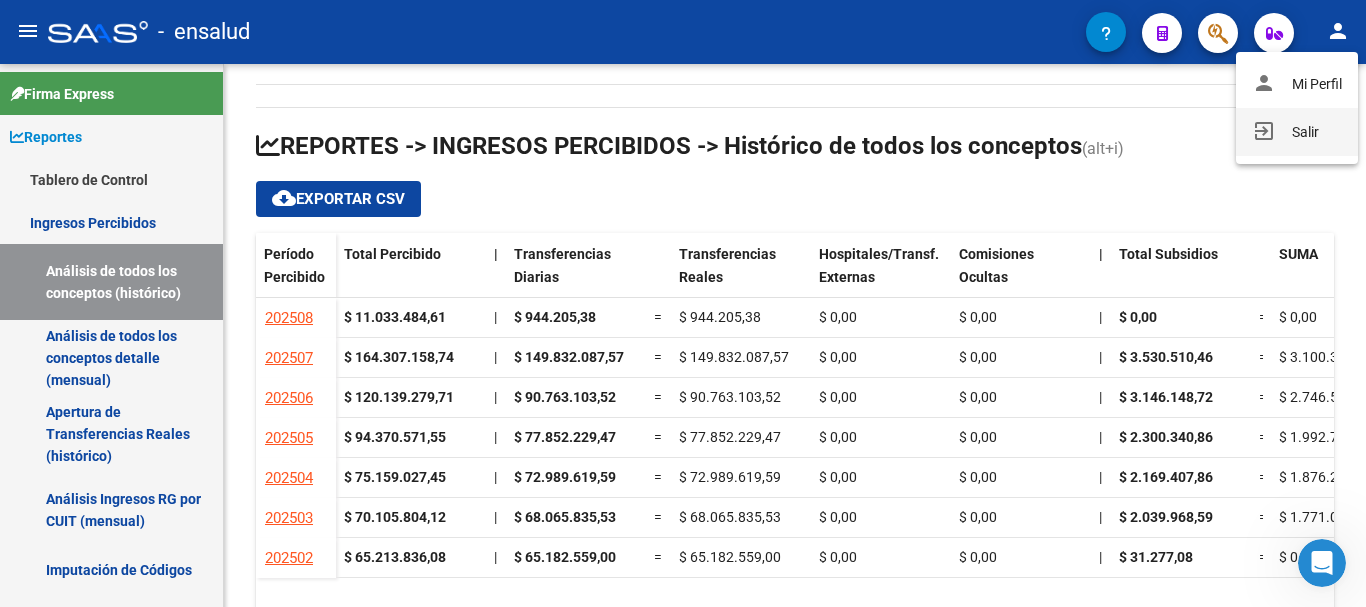 click on "exit_to_app  Salir" at bounding box center (1297, 132) 